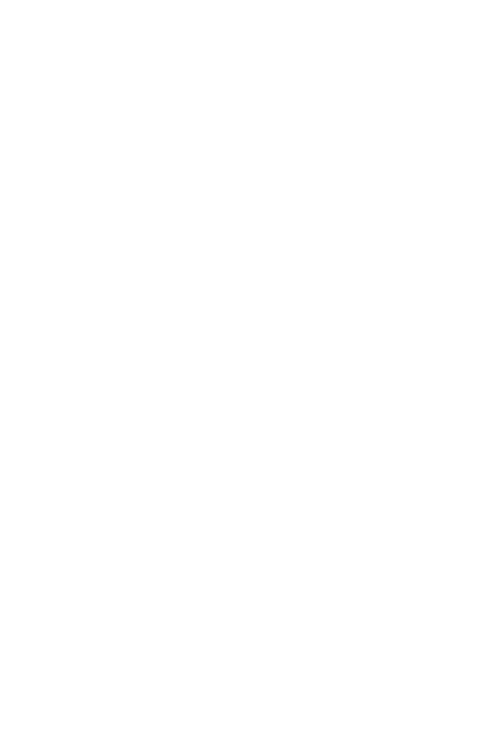 scroll, scrollTop: 0, scrollLeft: 0, axis: both 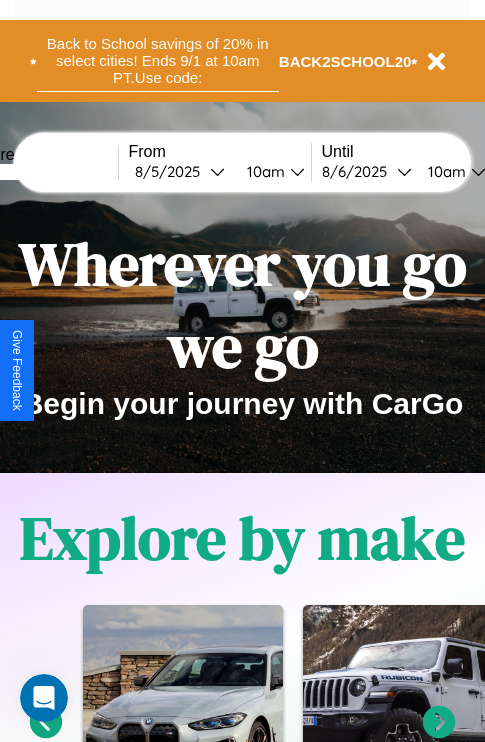 click on "Back to School savings of 20% in select cities! Ends 9/1 at 10am PT.  Use code:" at bounding box center (158, 61) 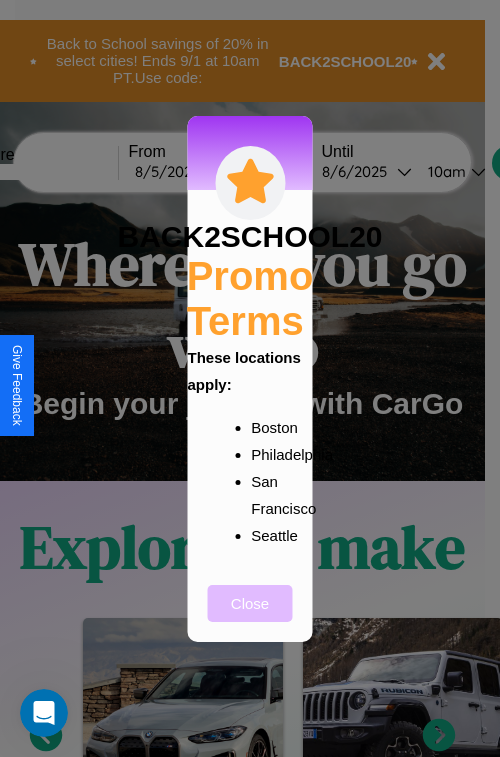 click on "Close" at bounding box center [250, 603] 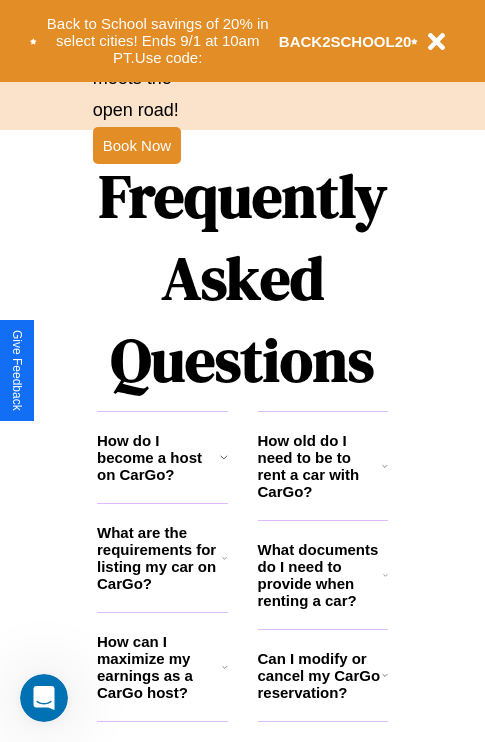 scroll, scrollTop: 2423, scrollLeft: 0, axis: vertical 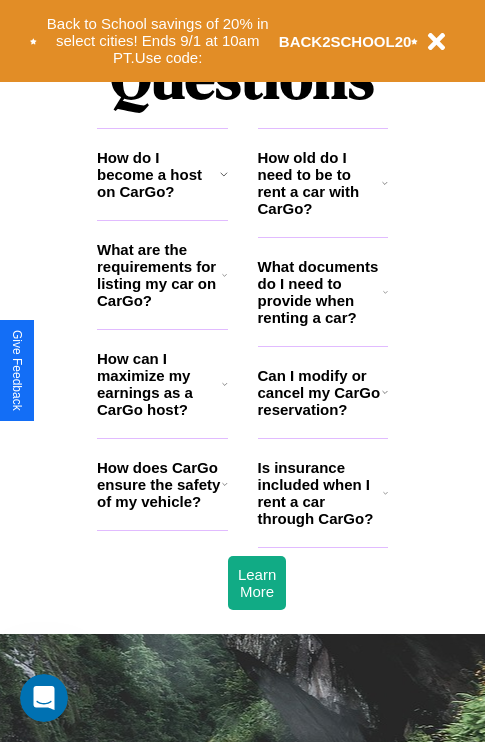 click 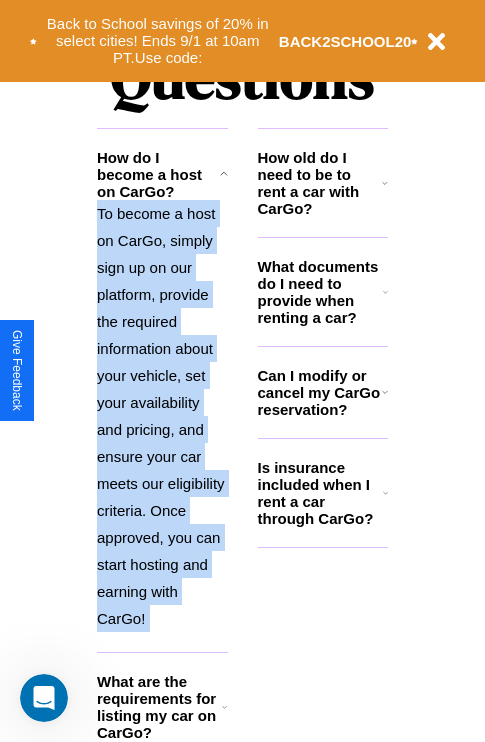 scroll, scrollTop: 2638, scrollLeft: 0, axis: vertical 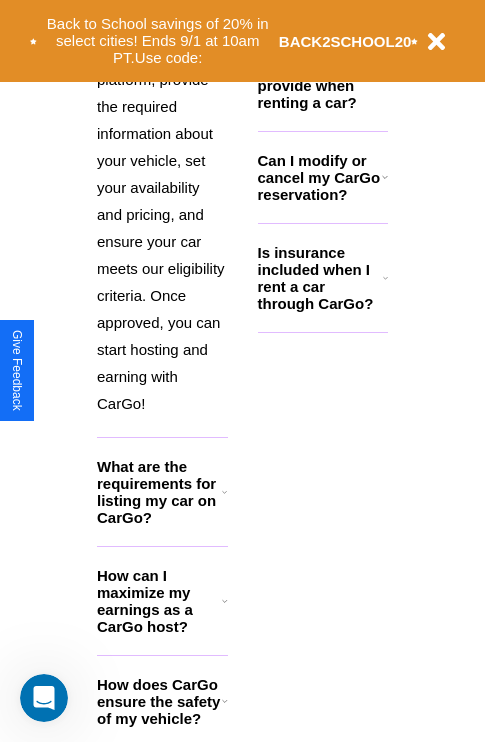 click 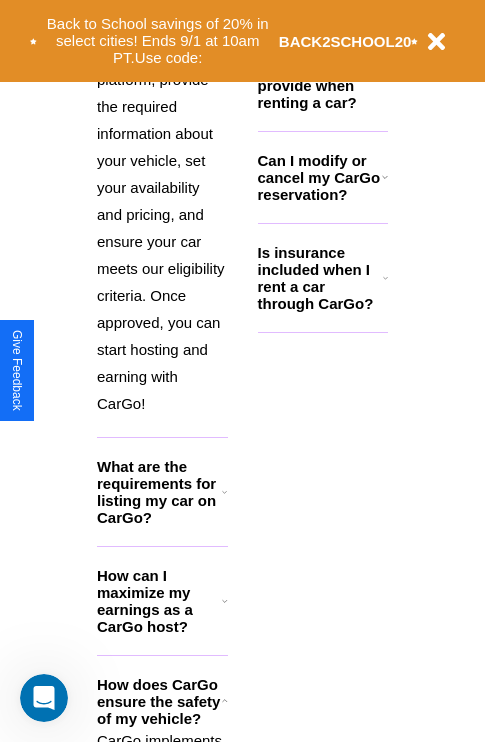 click 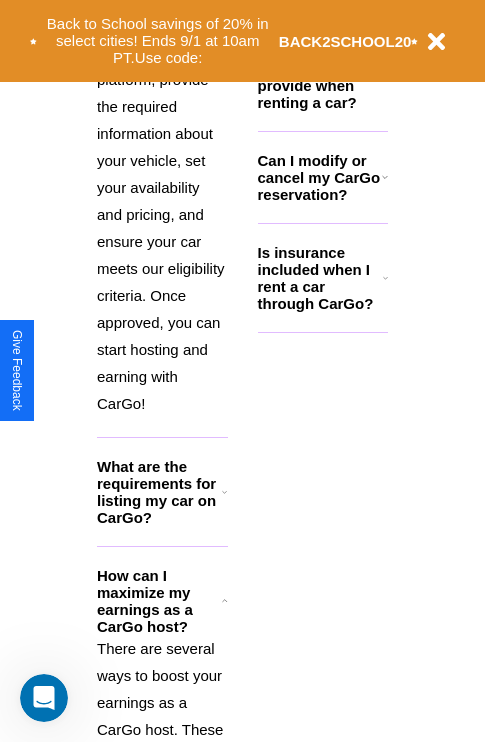 click 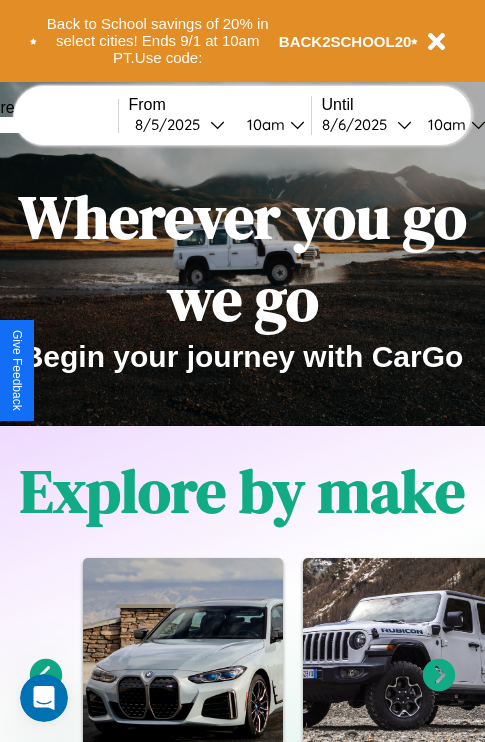scroll, scrollTop: 0, scrollLeft: 0, axis: both 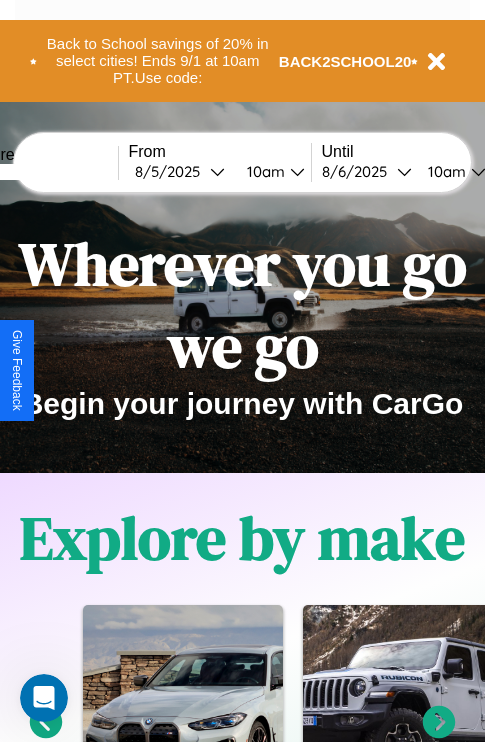 click at bounding box center (43, 172) 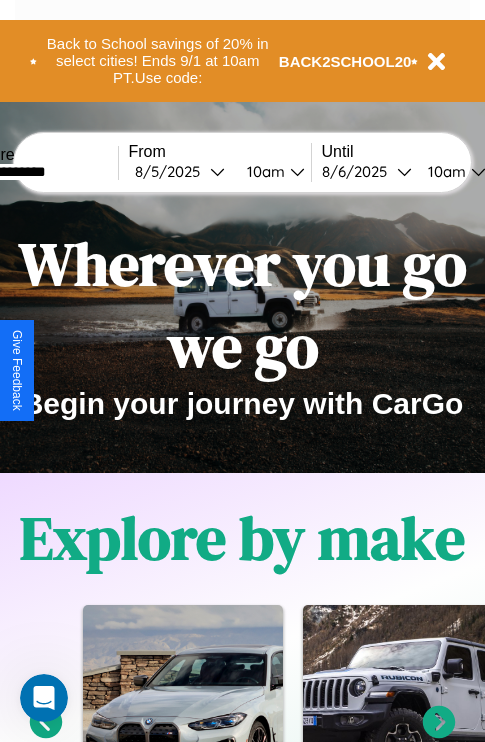 type on "**********" 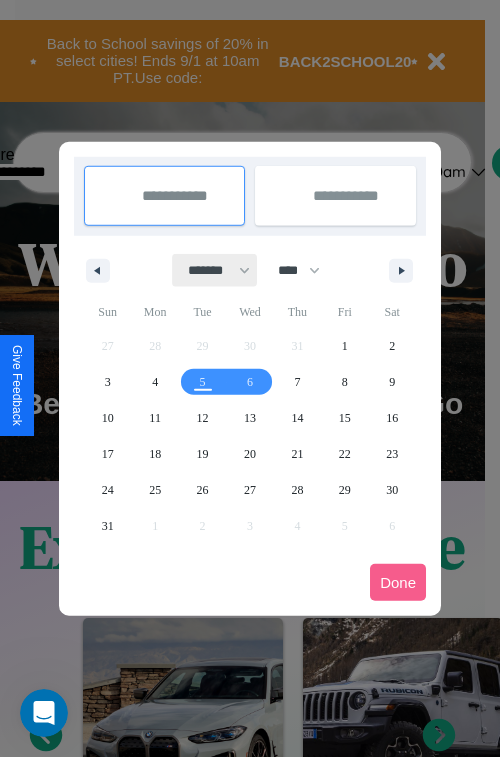click on "******* ******** ***** ***** *** **** **** ****** ********* ******* ******** ********" at bounding box center [215, 270] 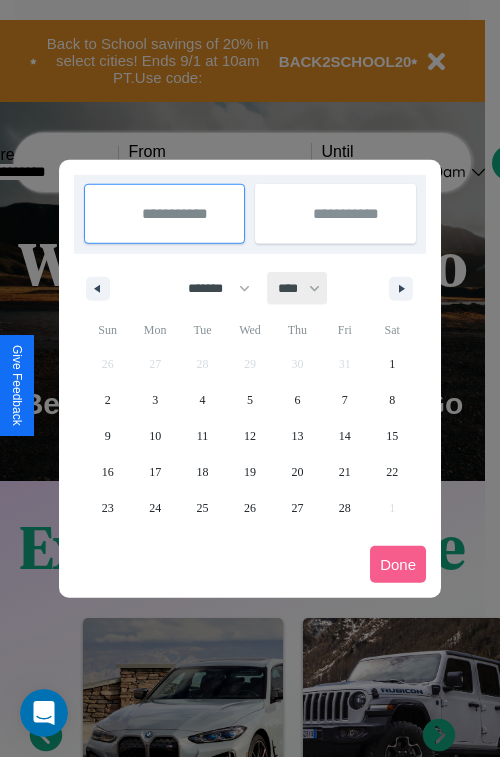 click on "**** **** **** **** **** **** **** **** **** **** **** **** **** **** **** **** **** **** **** **** **** **** **** **** **** **** **** **** **** **** **** **** **** **** **** **** **** **** **** **** **** **** **** **** **** **** **** **** **** **** **** **** **** **** **** **** **** **** **** **** **** **** **** **** **** **** **** **** **** **** **** **** **** **** **** **** **** **** **** **** **** **** **** **** **** **** **** **** **** **** **** **** **** **** **** **** **** **** **** **** **** **** **** **** **** **** **** **** **** **** **** **** **** **** **** **** **** **** **** **** ****" at bounding box center [298, 288] 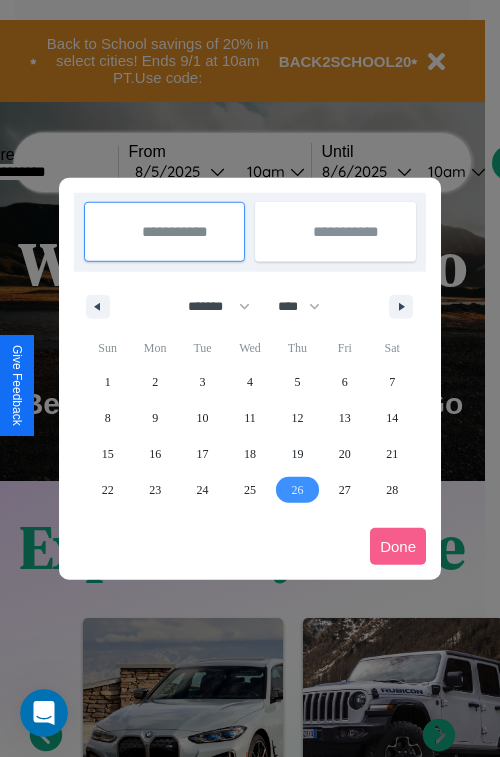 click on "26" at bounding box center (297, 490) 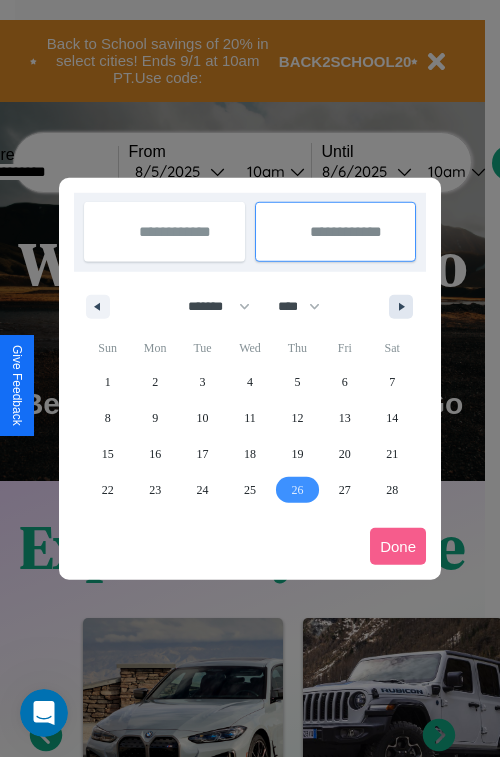 click at bounding box center [405, 307] 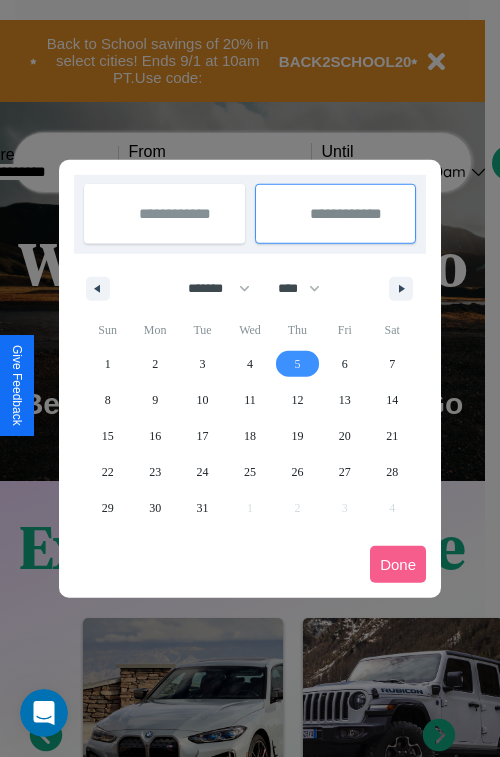 click on "5" at bounding box center (297, 364) 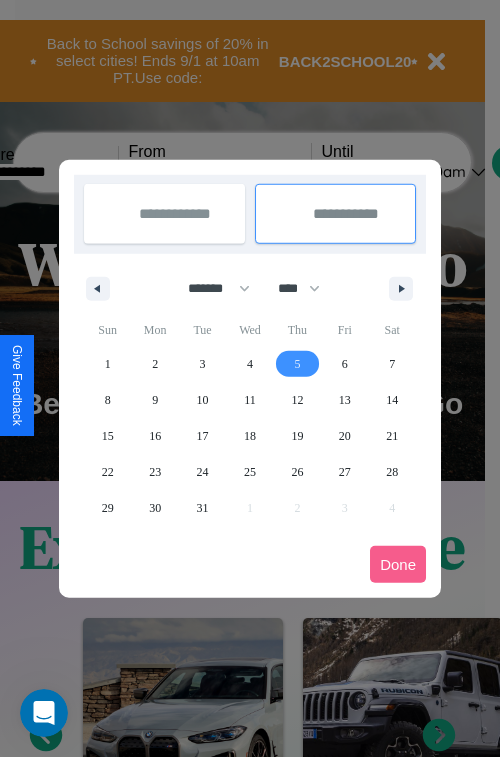 select on "*" 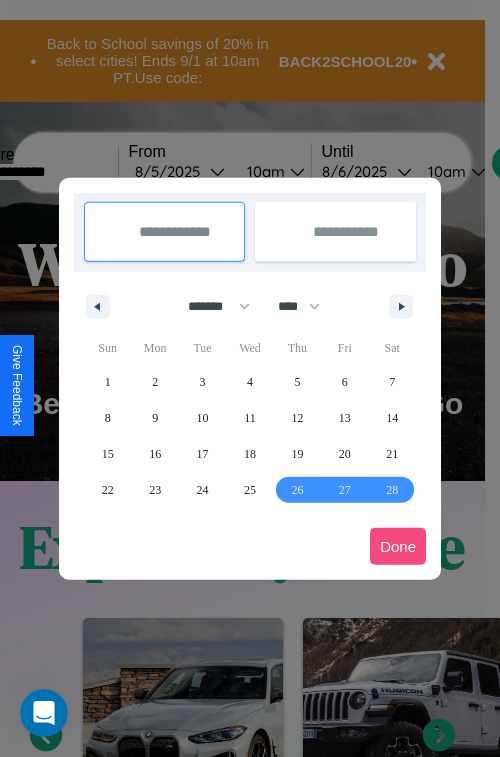 click on "Done" at bounding box center [398, 546] 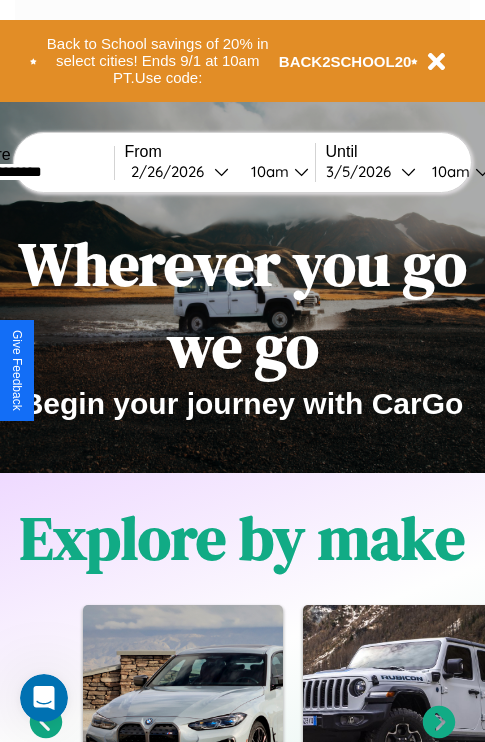 click on "10am" at bounding box center [267, 171] 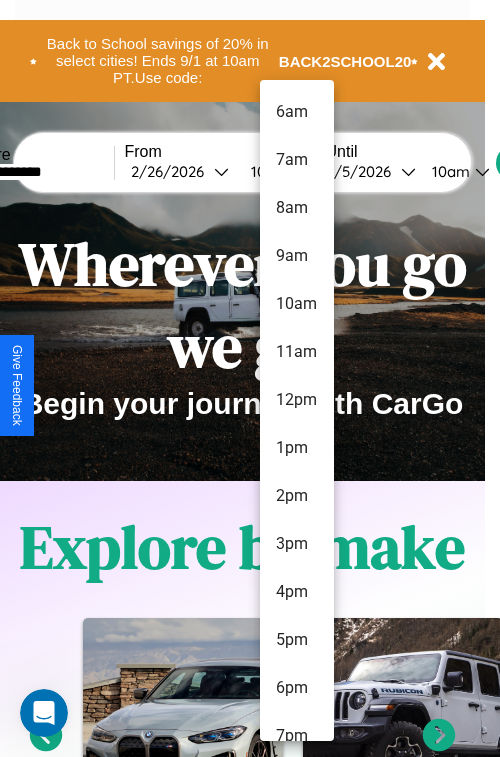 click on "5pm" at bounding box center (297, 640) 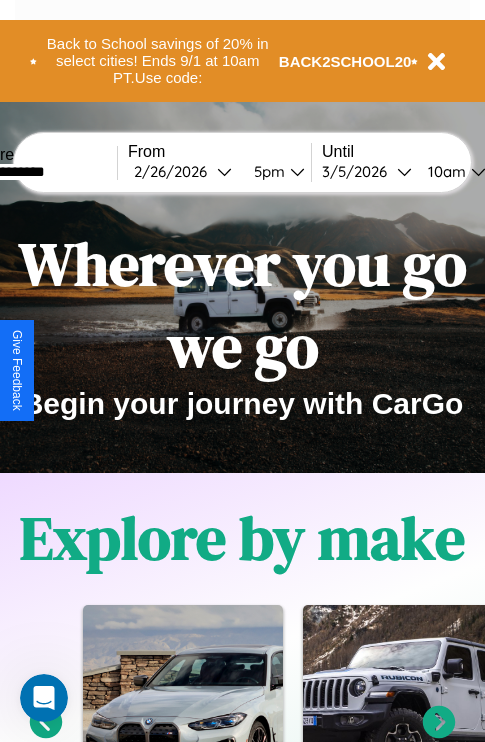 scroll, scrollTop: 0, scrollLeft: 69, axis: horizontal 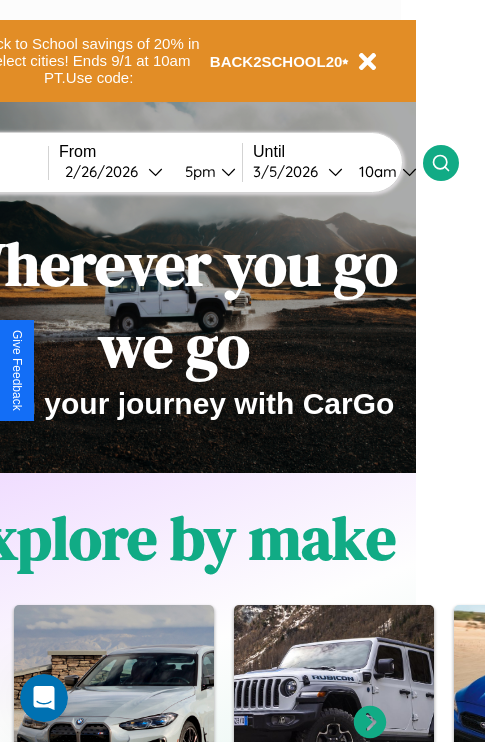 click 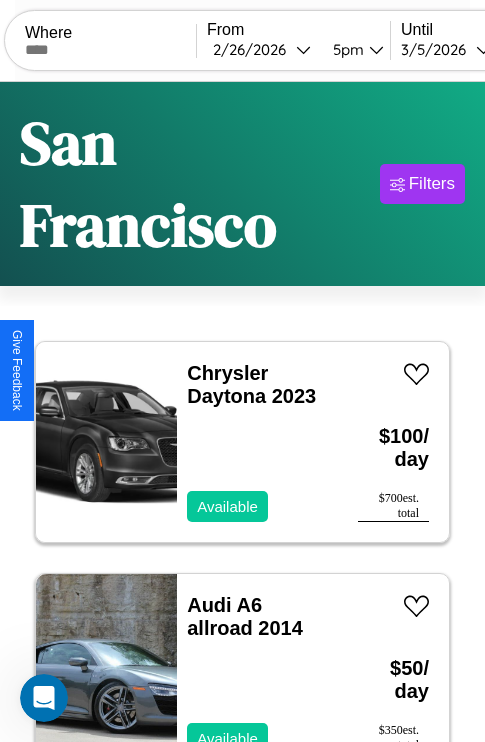 scroll, scrollTop: 154, scrollLeft: 0, axis: vertical 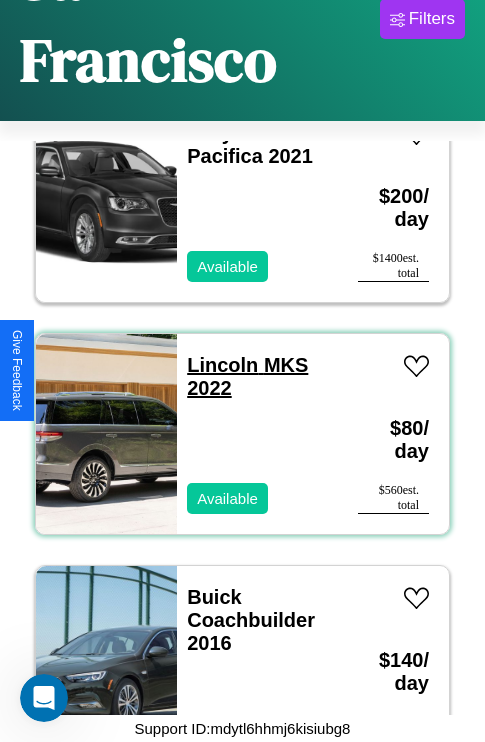 click on "Lincoln   MKS   2022" at bounding box center (247, 376) 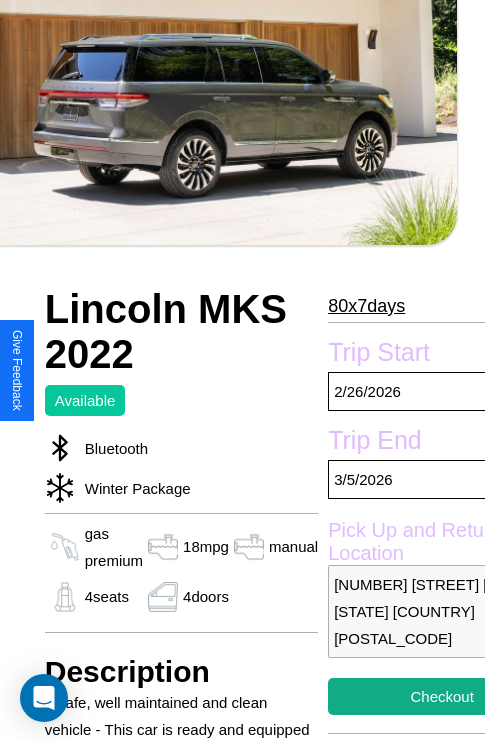 scroll, scrollTop: 432, scrollLeft: 91, axis: both 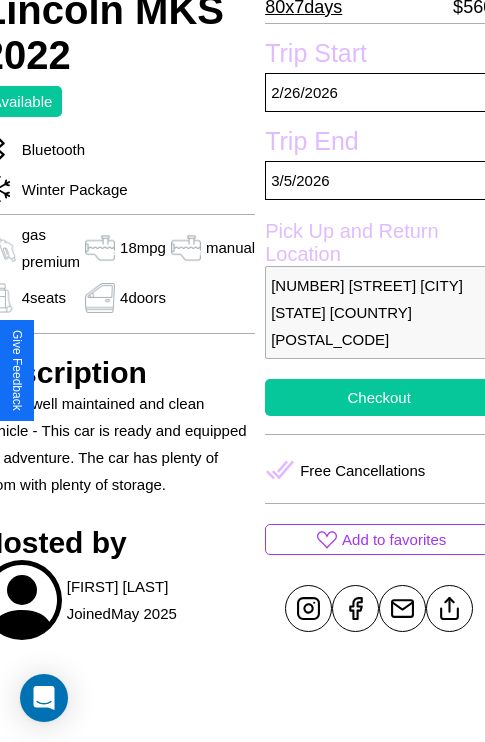 click on "Checkout" at bounding box center (379, 397) 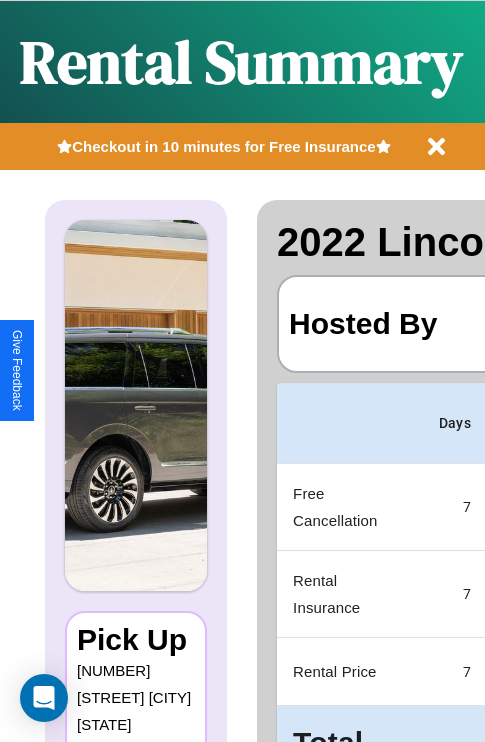 scroll, scrollTop: 0, scrollLeft: 378, axis: horizontal 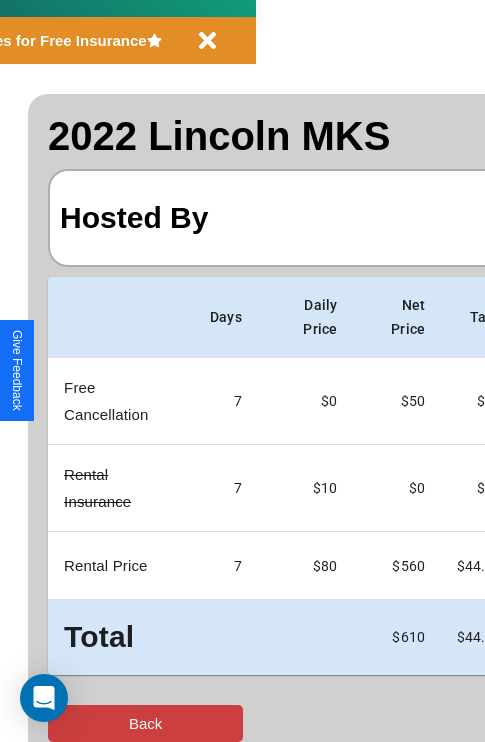 click on "Back" at bounding box center [145, 723] 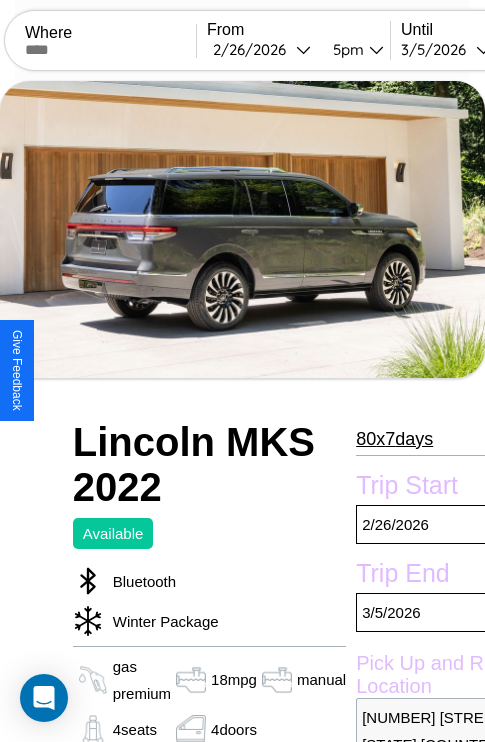 scroll, scrollTop: 432, scrollLeft: 91, axis: both 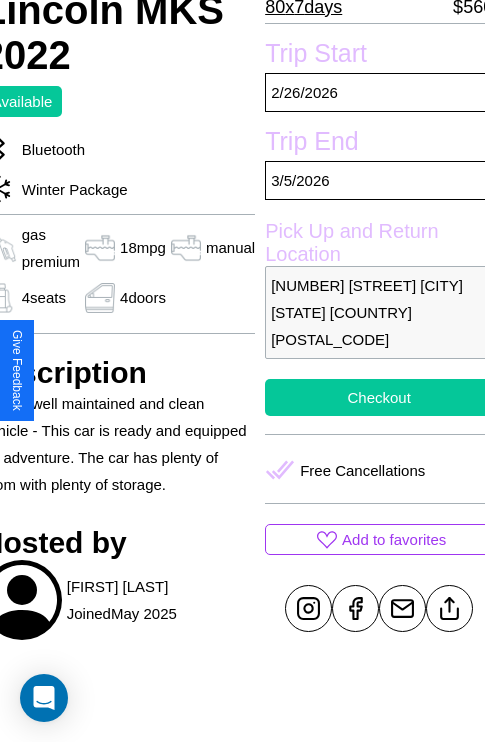click on "Checkout" at bounding box center [379, 397] 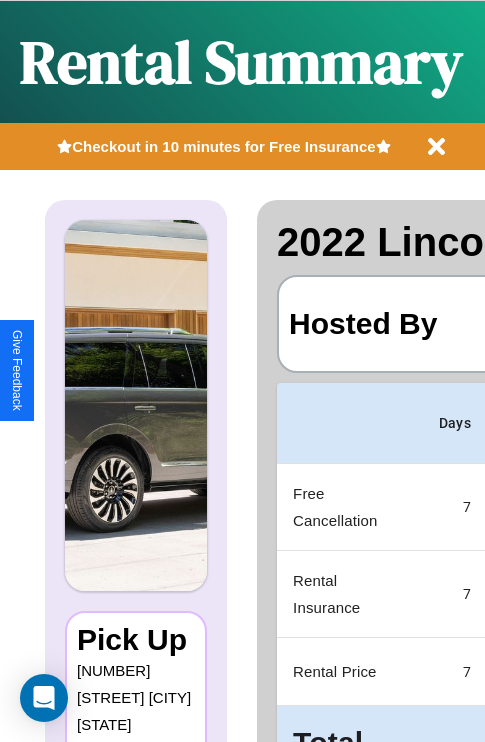 scroll, scrollTop: 0, scrollLeft: 378, axis: horizontal 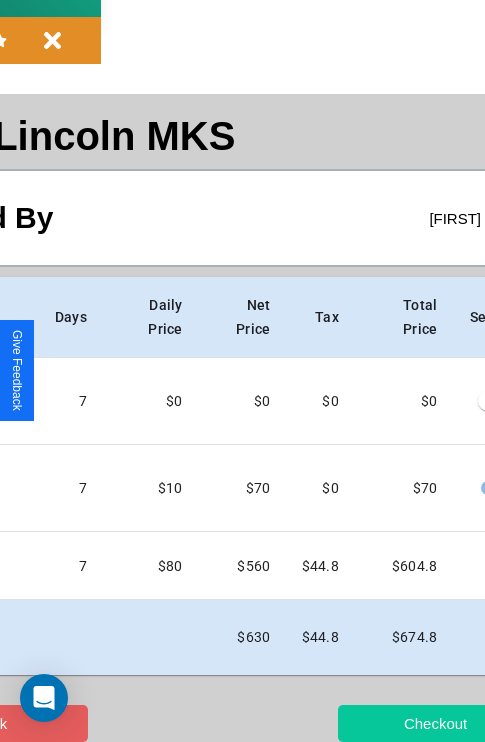 click on "Checkout" at bounding box center (435, 723) 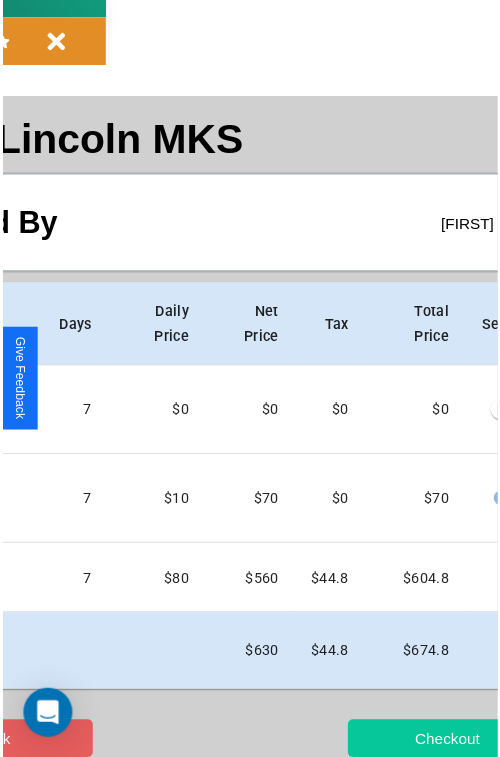 scroll, scrollTop: 0, scrollLeft: 0, axis: both 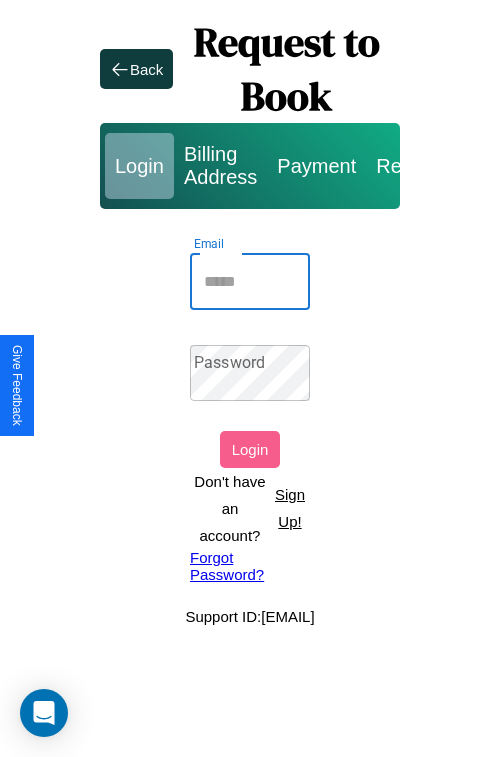 click on "Email" at bounding box center (250, 282) 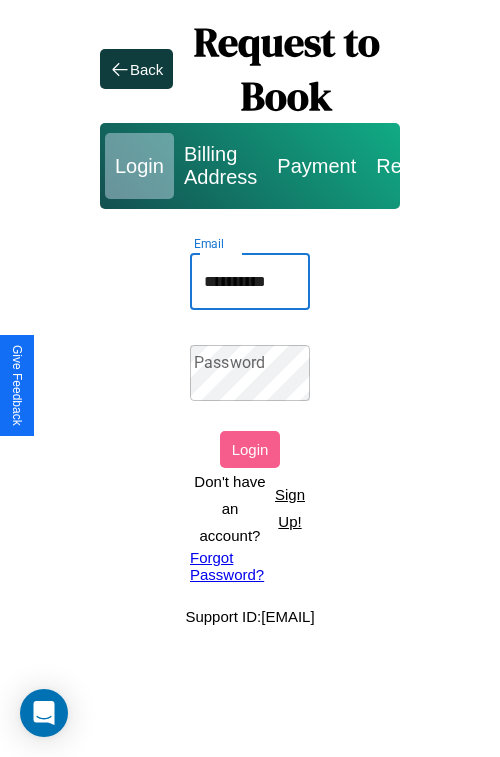 type on "**********" 